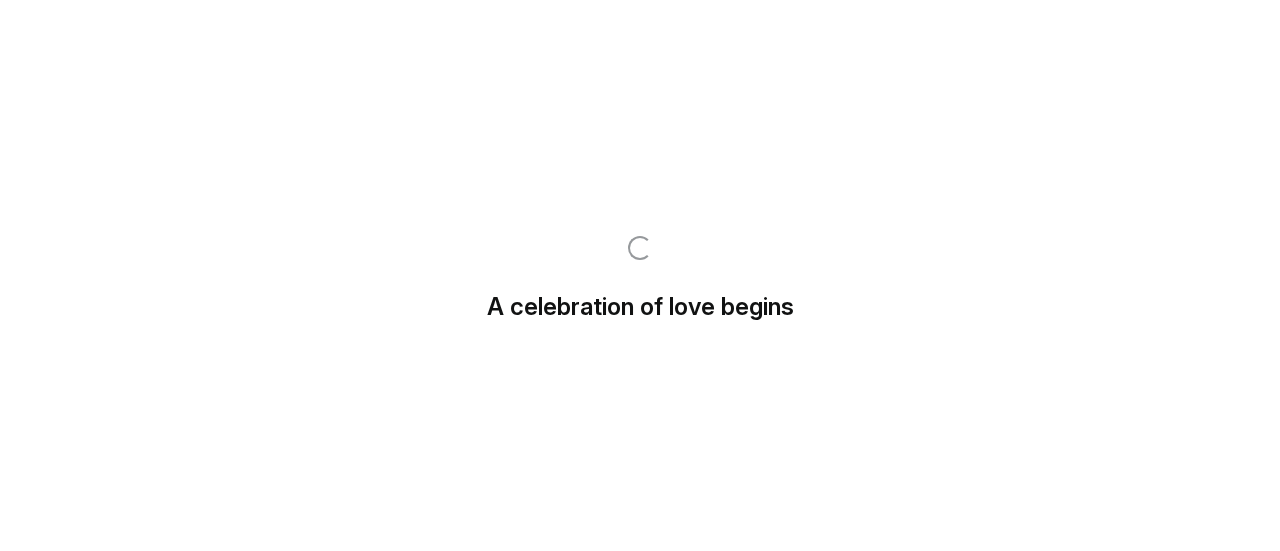 scroll, scrollTop: 0, scrollLeft: 0, axis: both 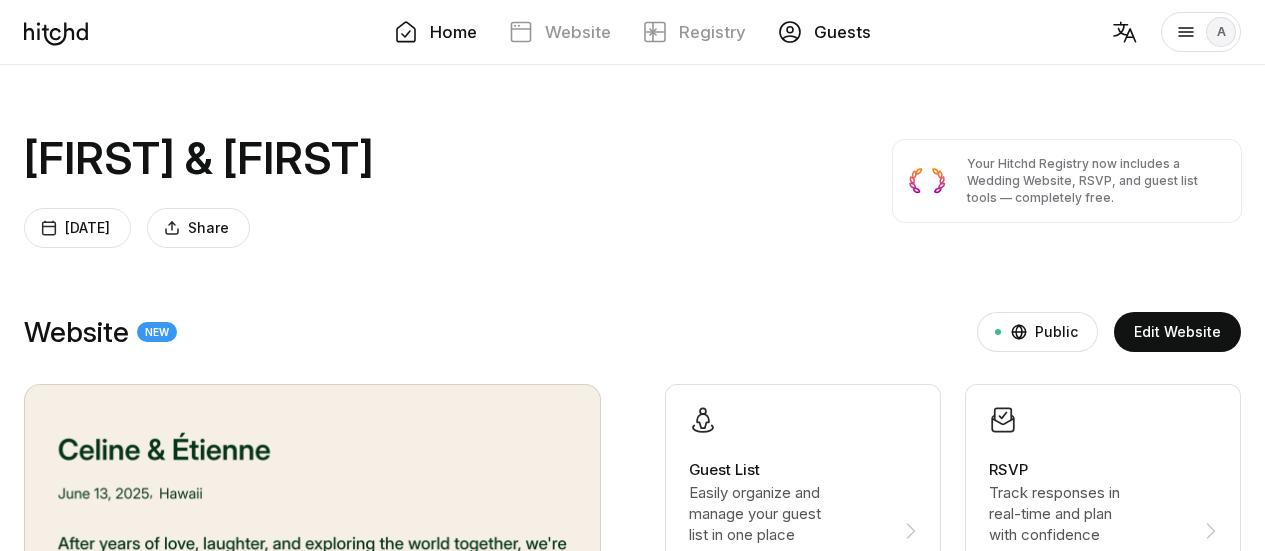 click on "Guests" at bounding box center (824, 32) 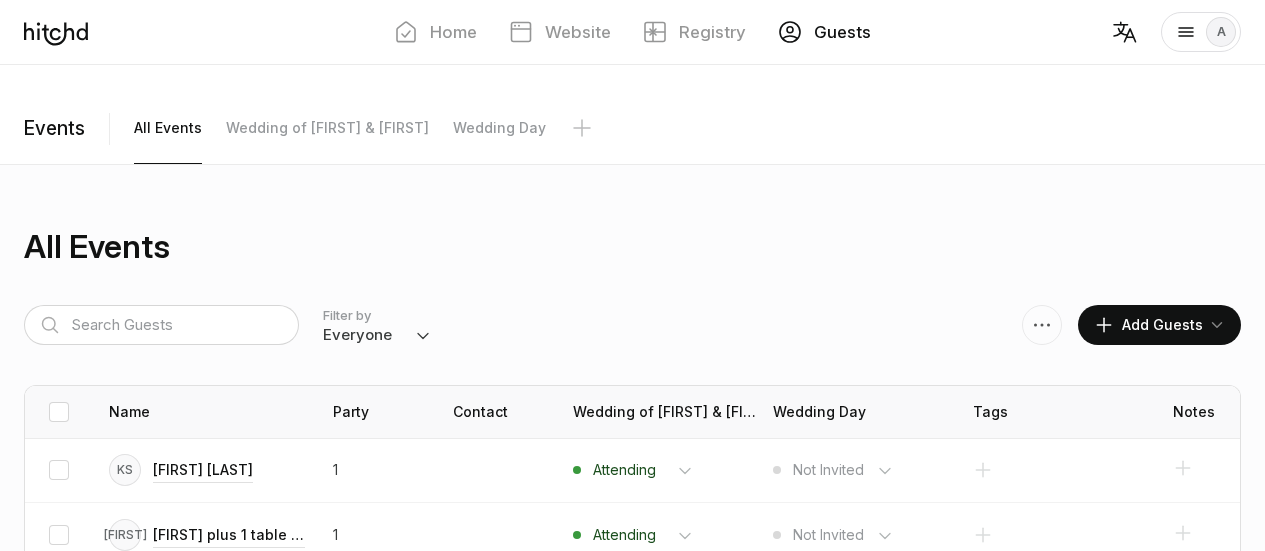 click on "Add Guests" at bounding box center [1148, 325] 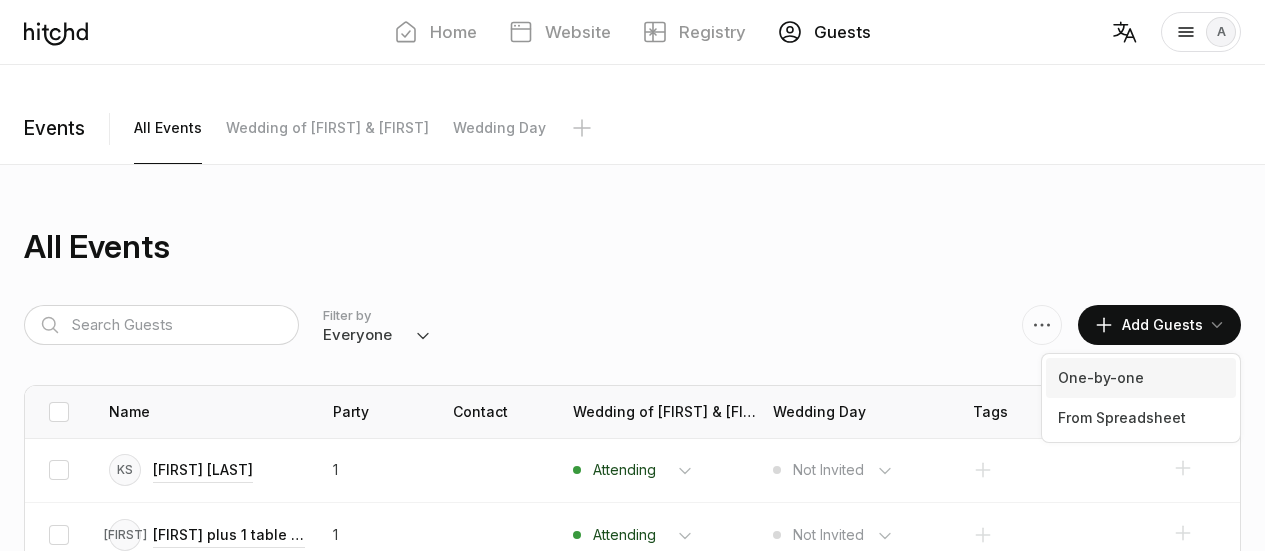 click on "One-by-one" at bounding box center (1141, 378) 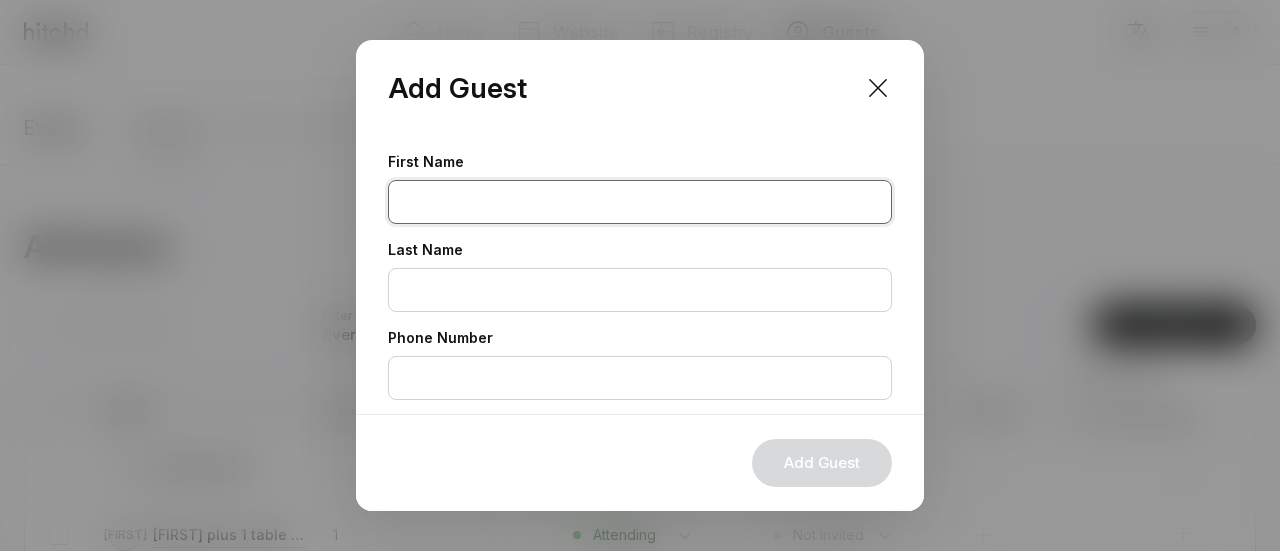 click at bounding box center (640, 202) 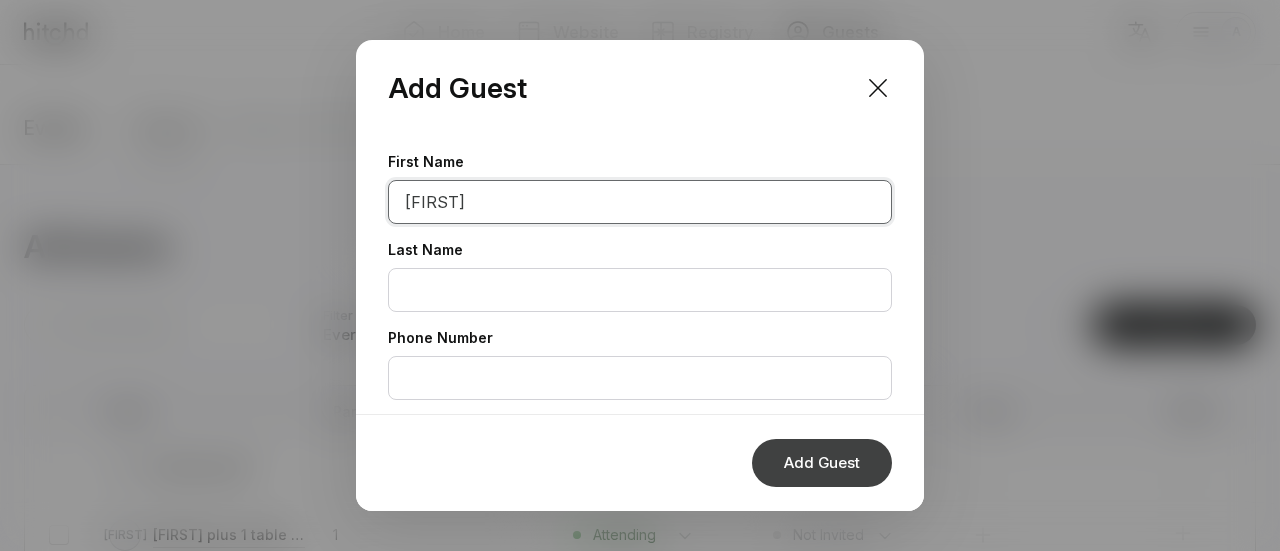 type on "[FIRST]" 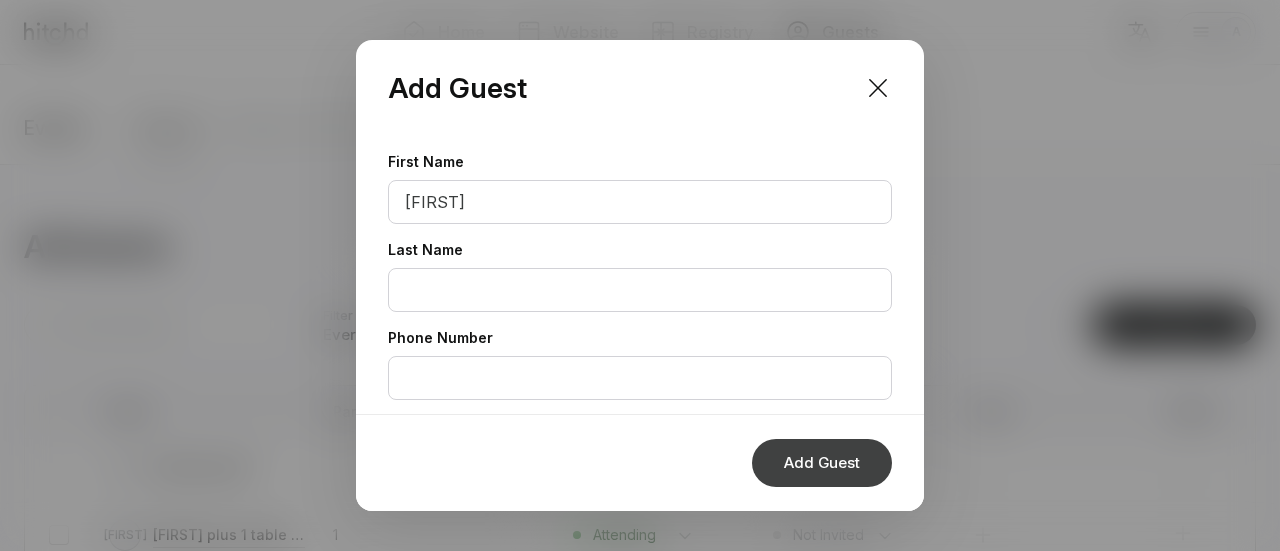 click on "Add Guest" at bounding box center (822, 463) 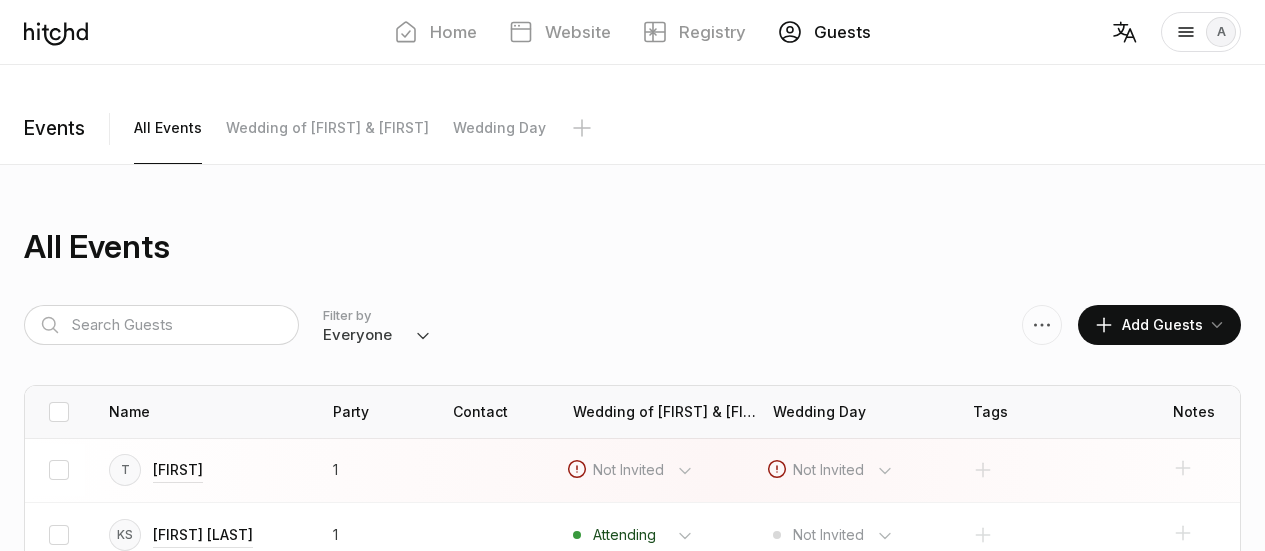 click on "Invited
Attending
Declined
Not Invited" at bounding box center [643, 470] 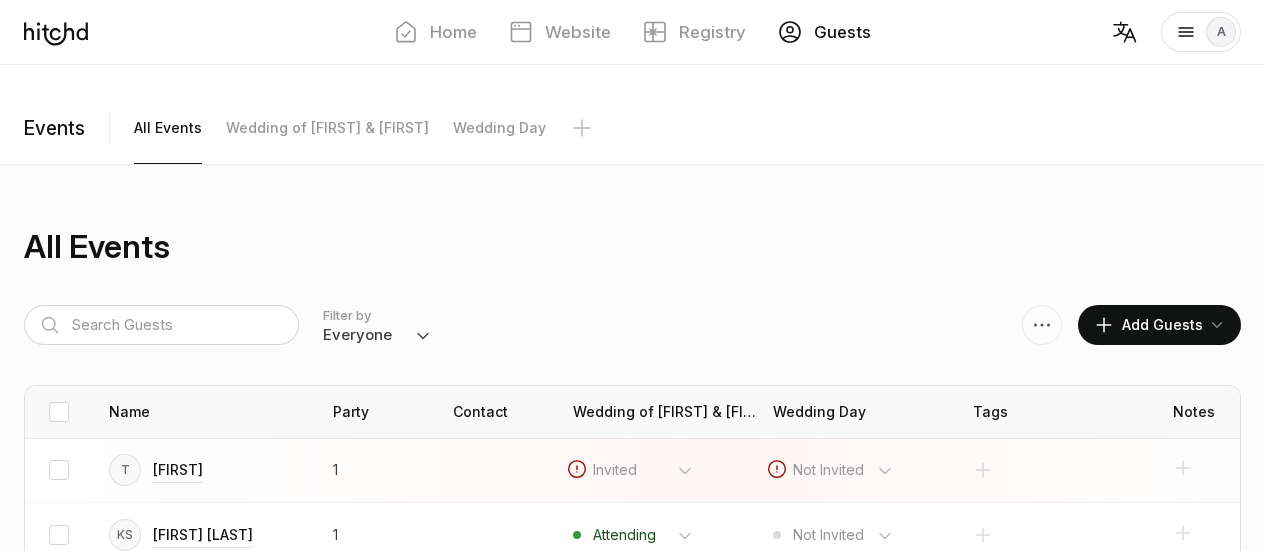 click on "Invited
Attending
Declined
Not Invited" at bounding box center [643, 470] 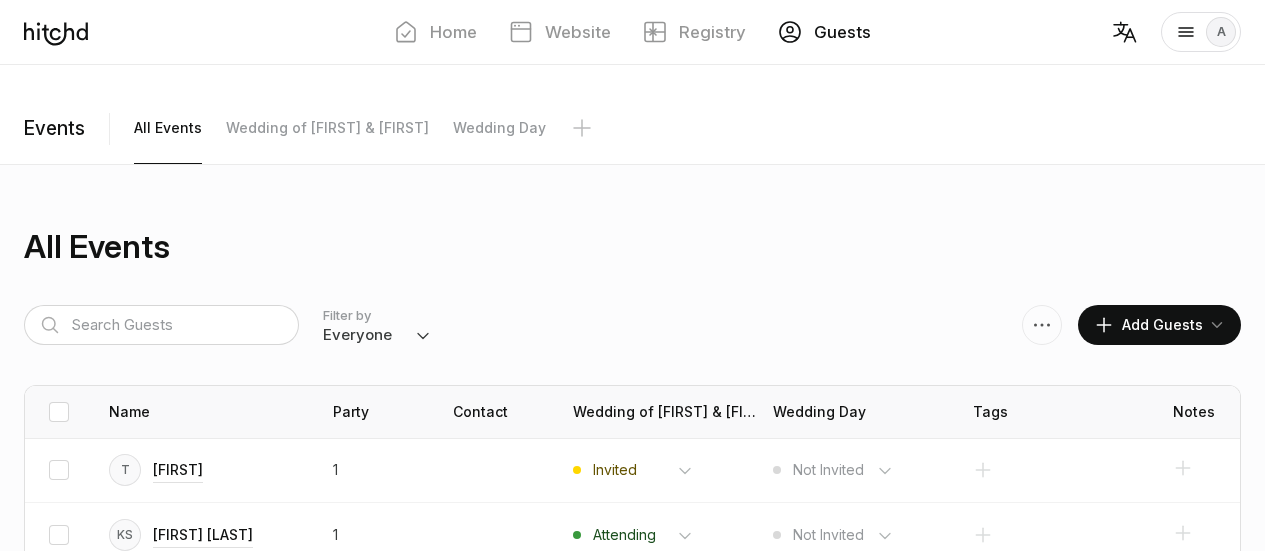 click on "Add Guests" at bounding box center (1148, 325) 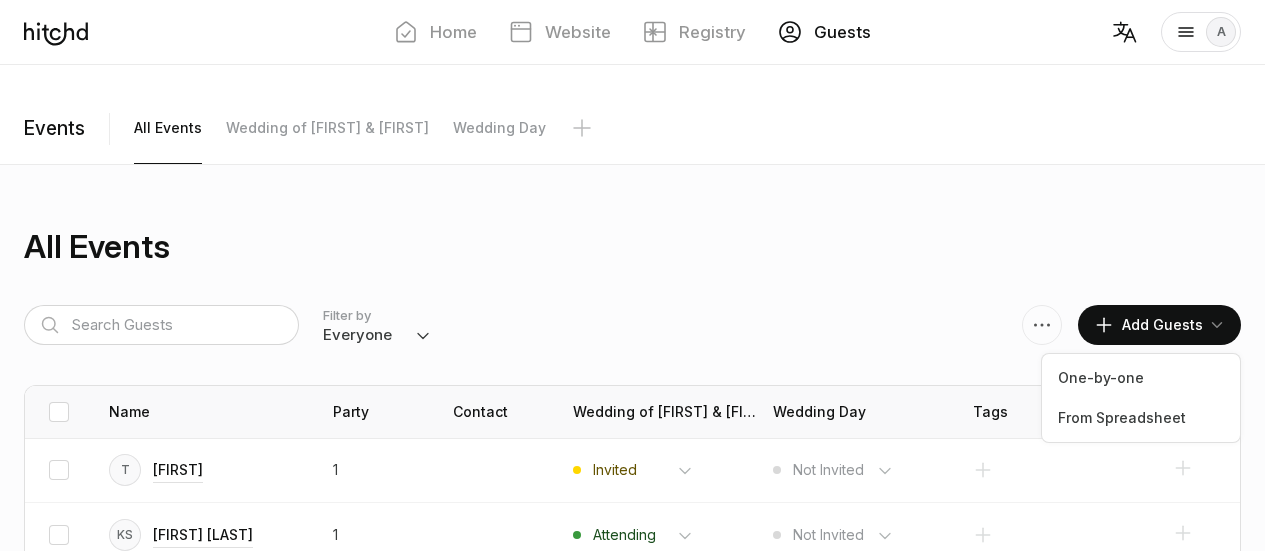 click on "Add Guests" at bounding box center (1148, 325) 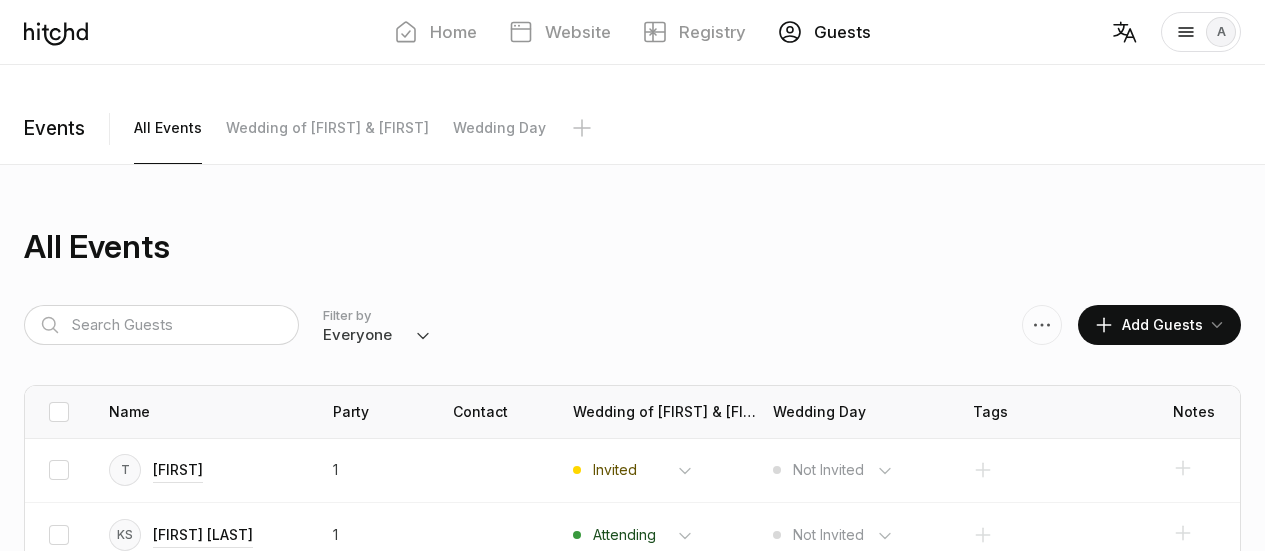 click on "Add Guests" at bounding box center [1148, 325] 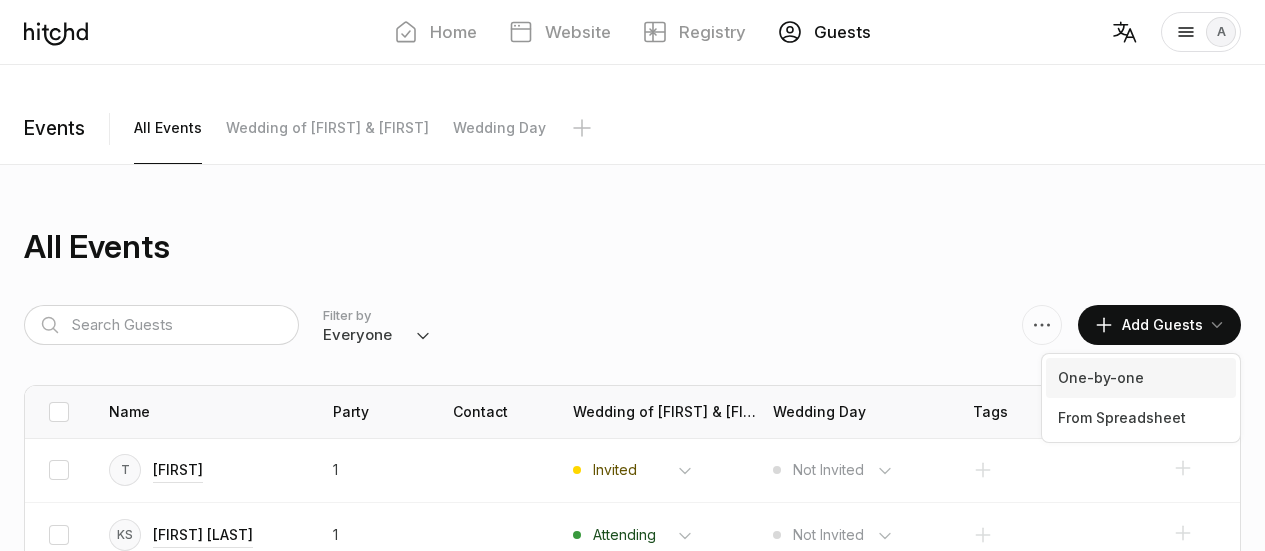 click on "One-by-one" at bounding box center (1141, 378) 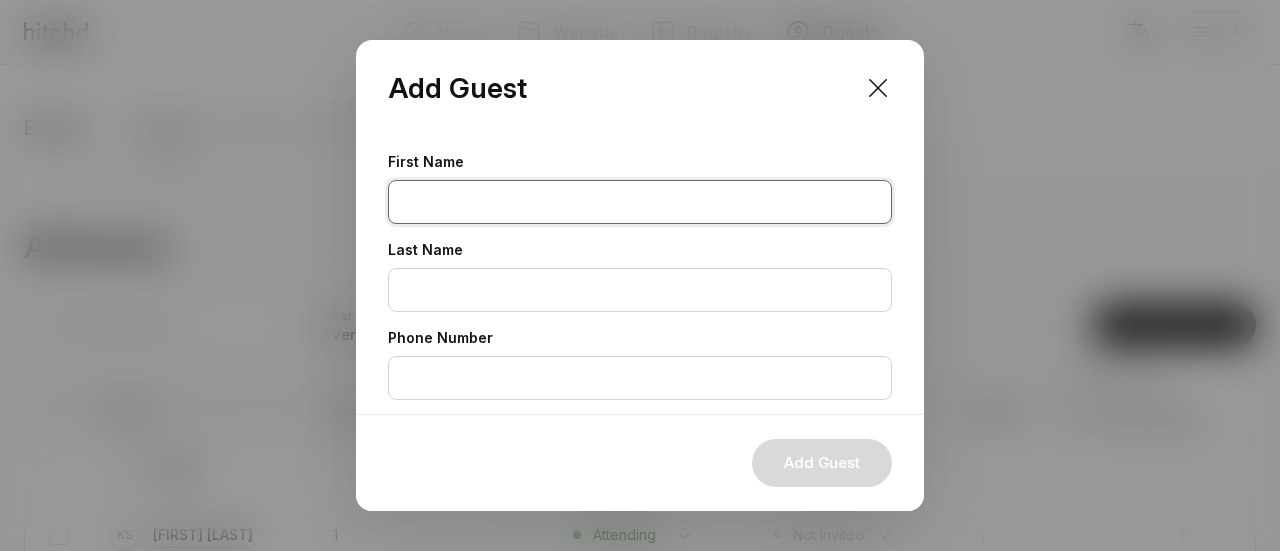 click at bounding box center (640, 202) 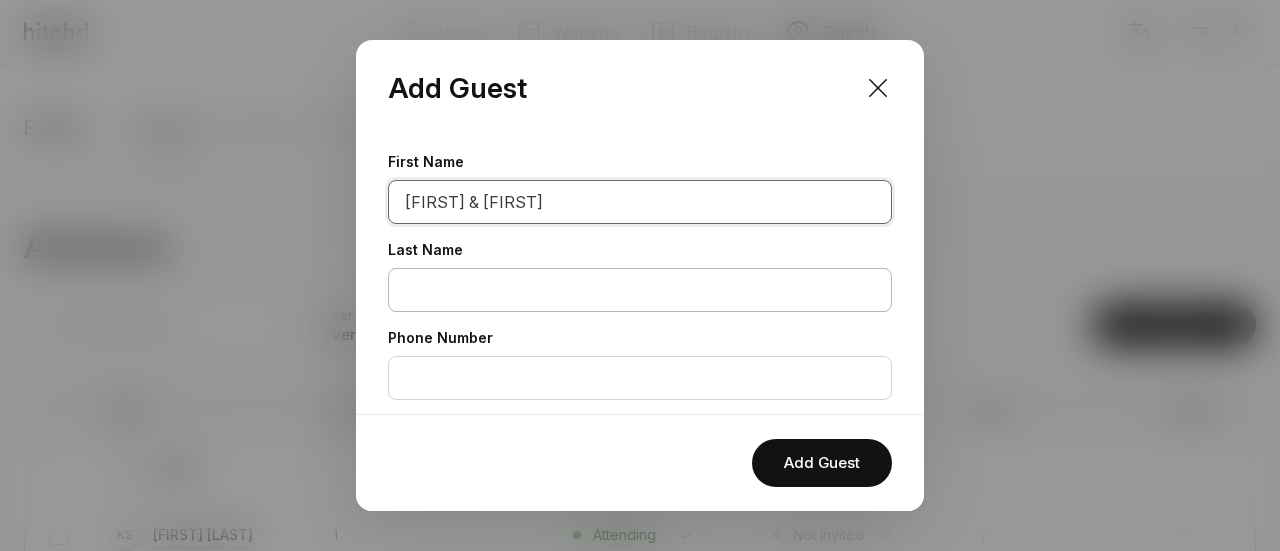 type on "[FIRST] & [FIRST]" 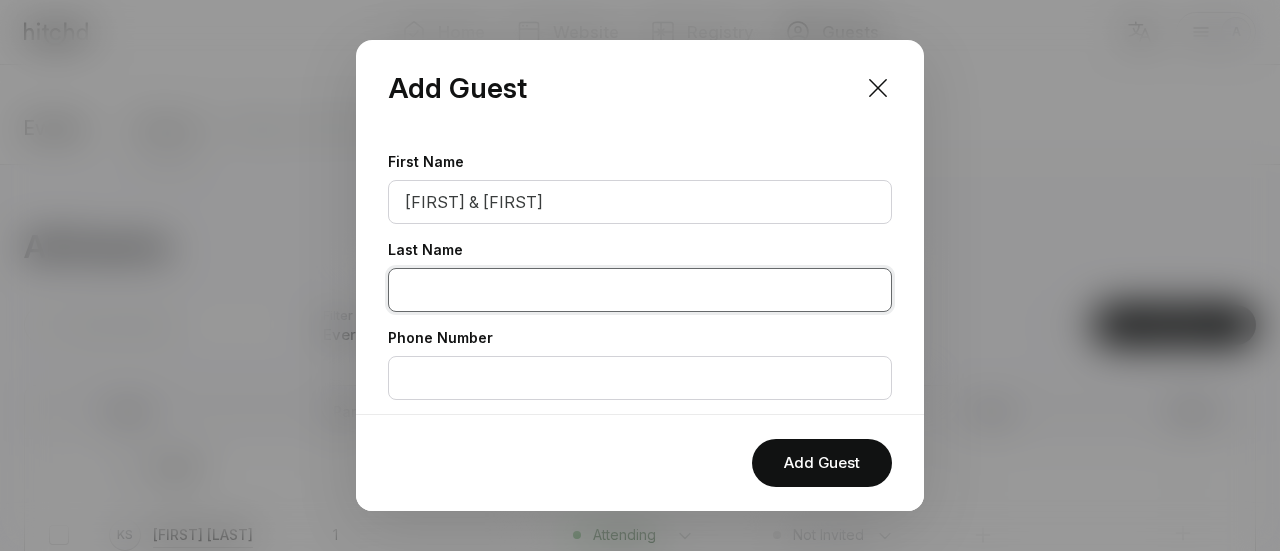 click at bounding box center (640, 290) 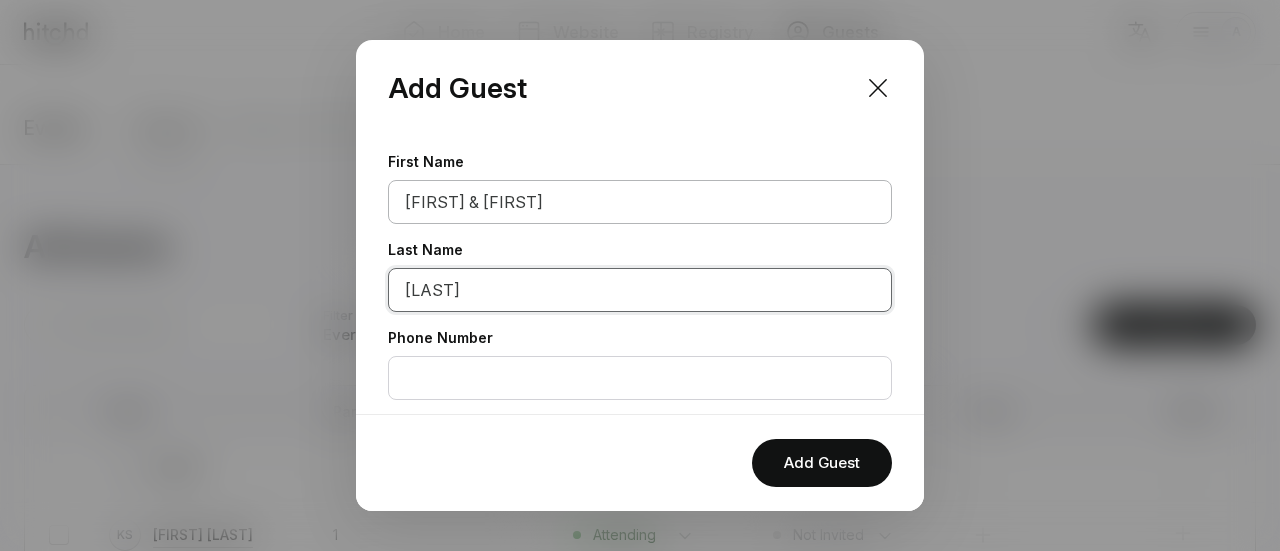 type on "[LAST]" 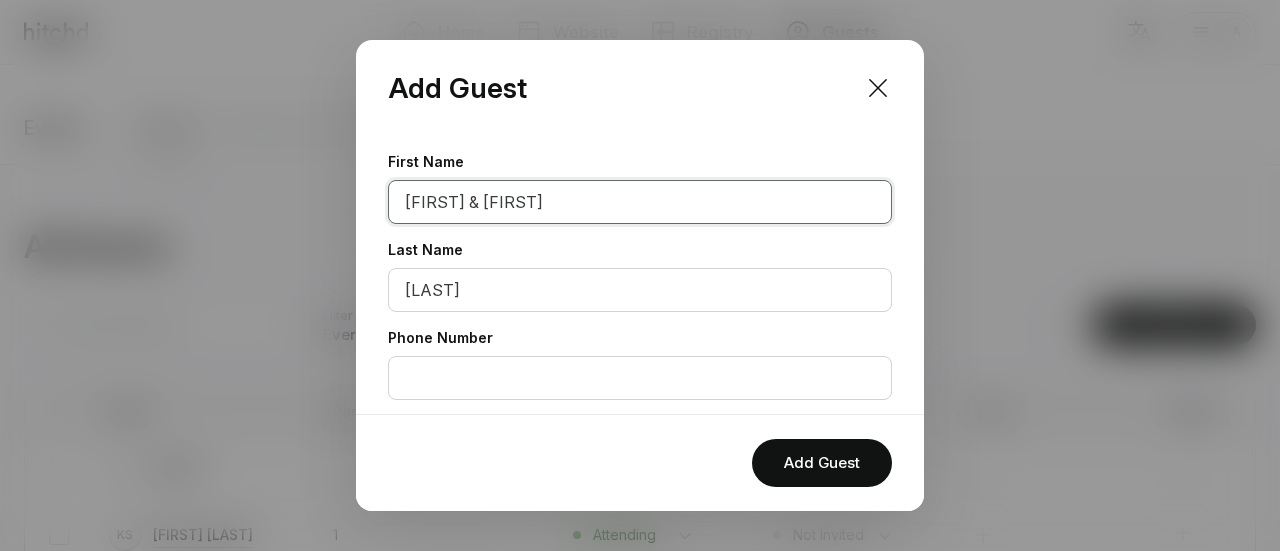 click on "[FIRST] & [FIRST]" at bounding box center [640, 202] 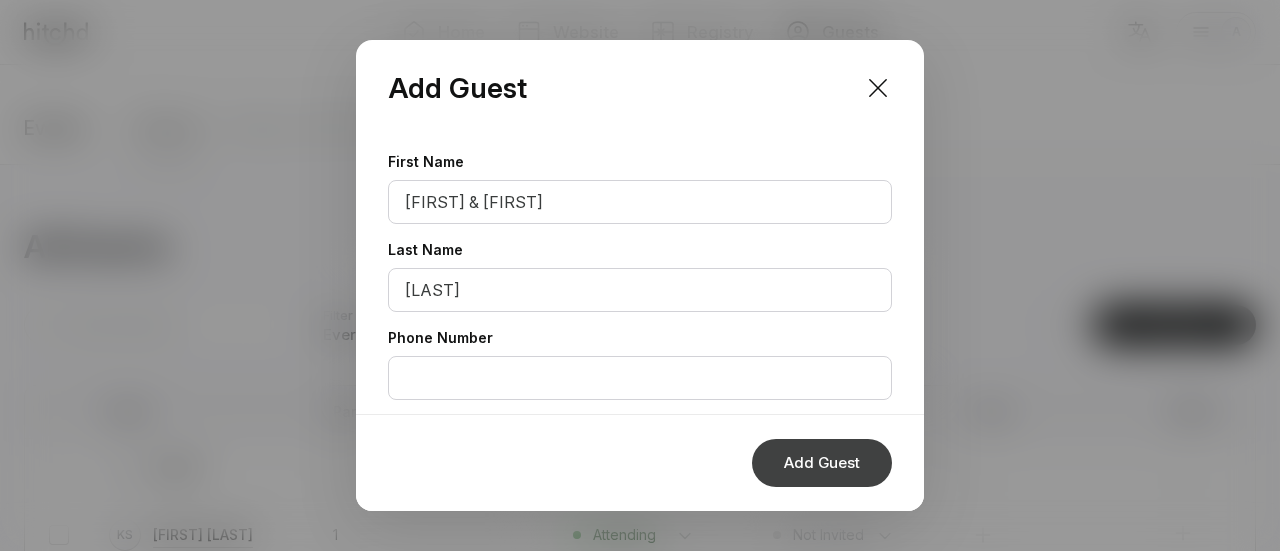 click on "Add Guest" at bounding box center (822, 463) 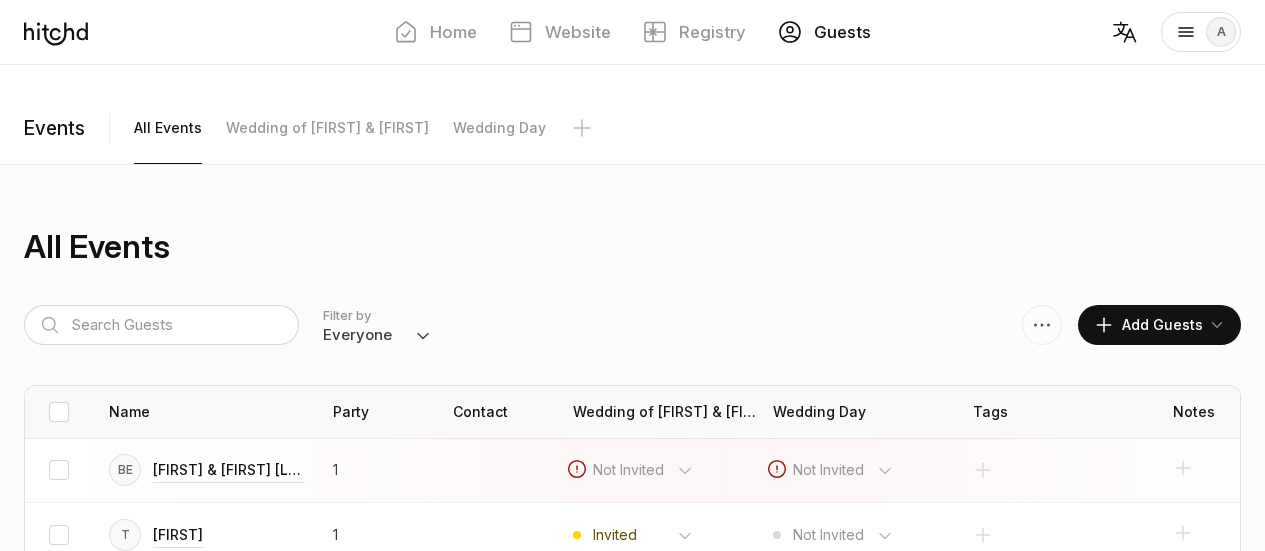 click on "Invited
Attending
Declined
Not Invited" at bounding box center [643, 470] 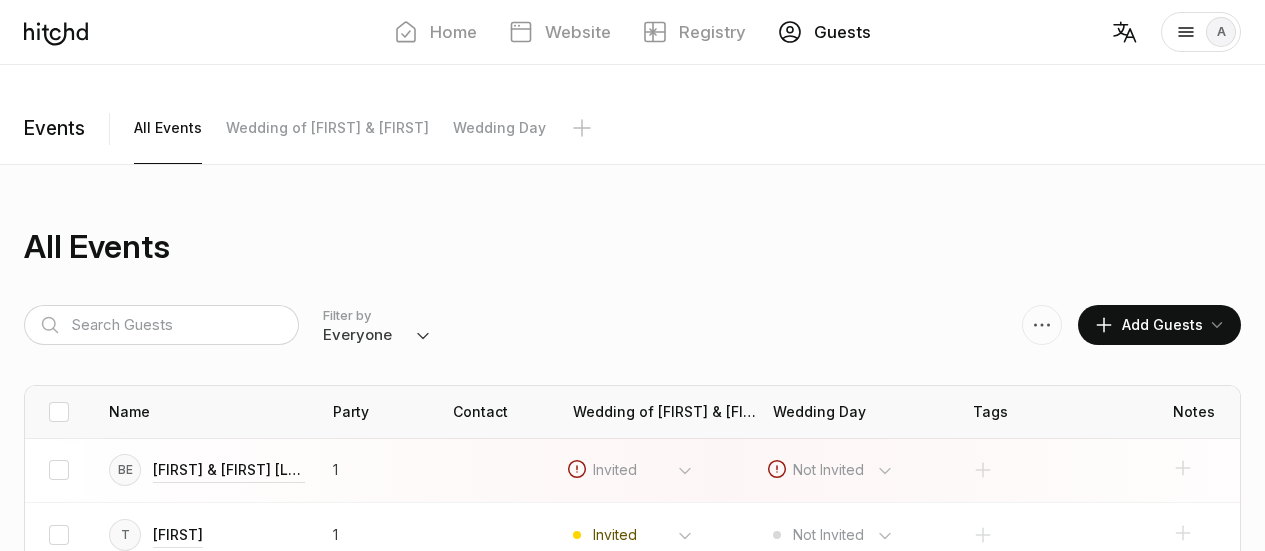 click on "Invited
Attending
Declined
Not Invited" at bounding box center [643, 470] 